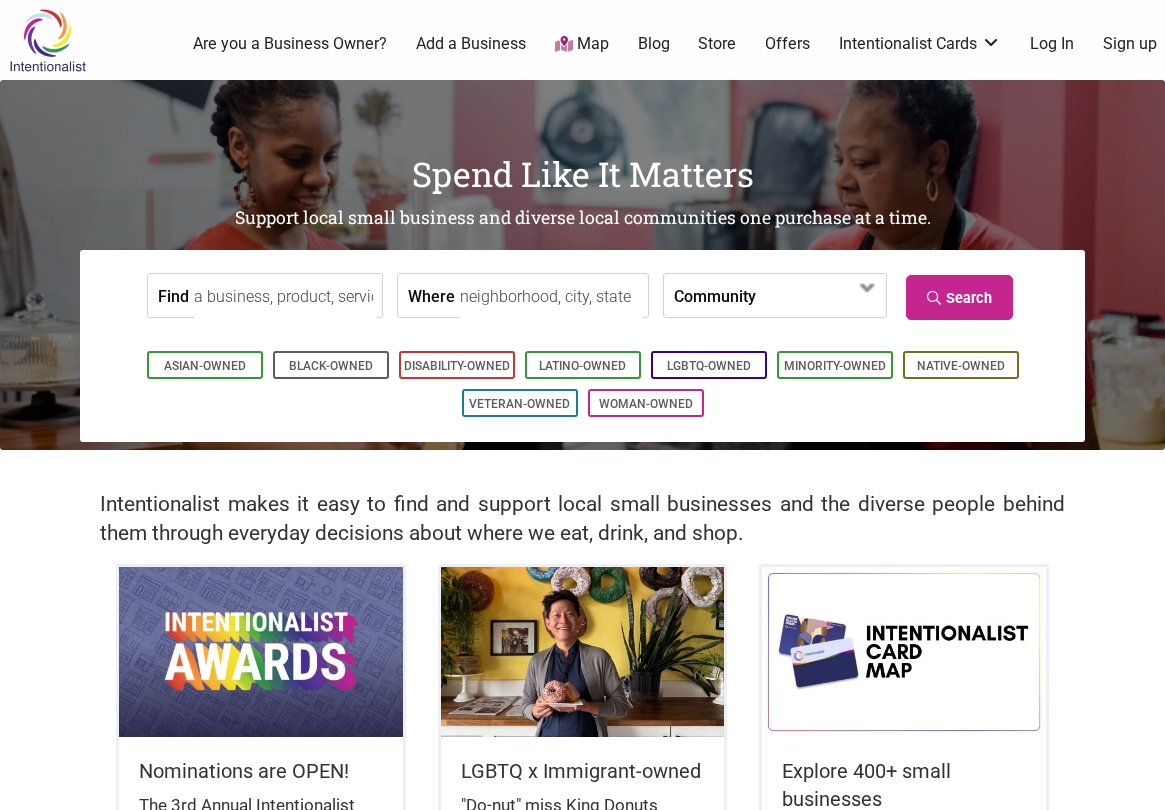 scroll, scrollTop: 0, scrollLeft: 0, axis: both 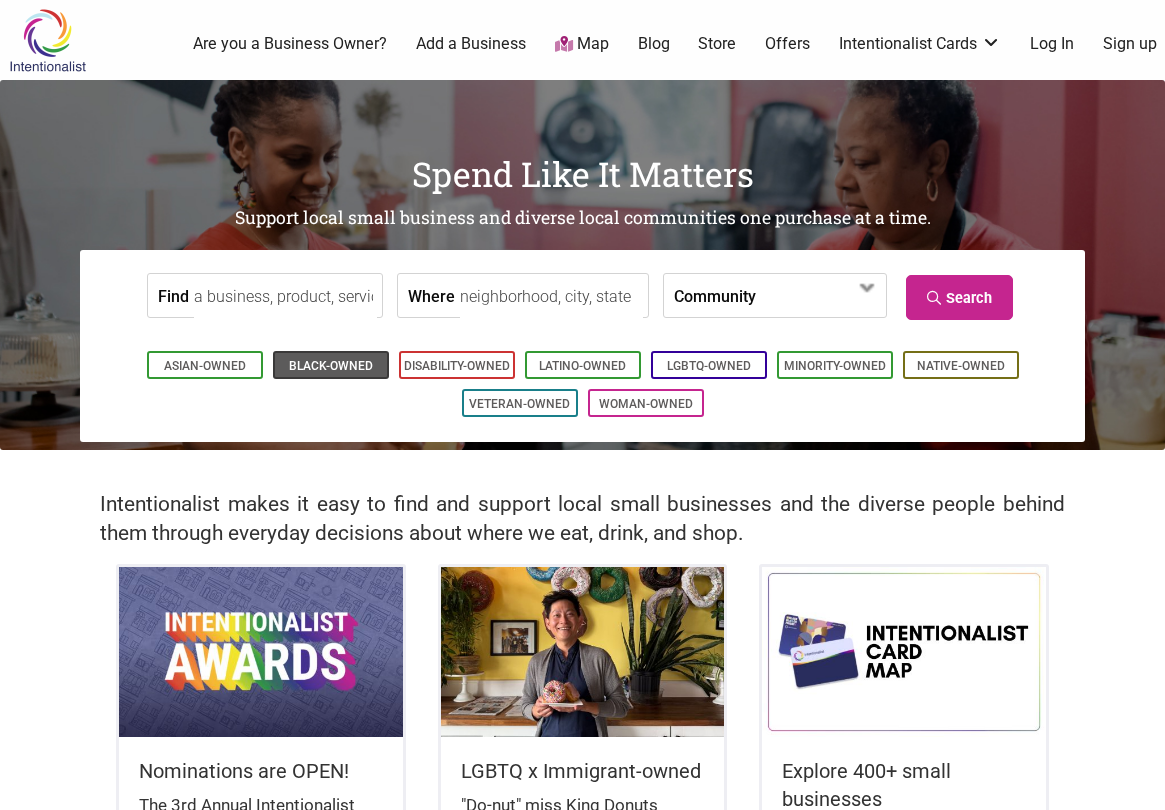 click on "Black-Owned" at bounding box center (331, 366) 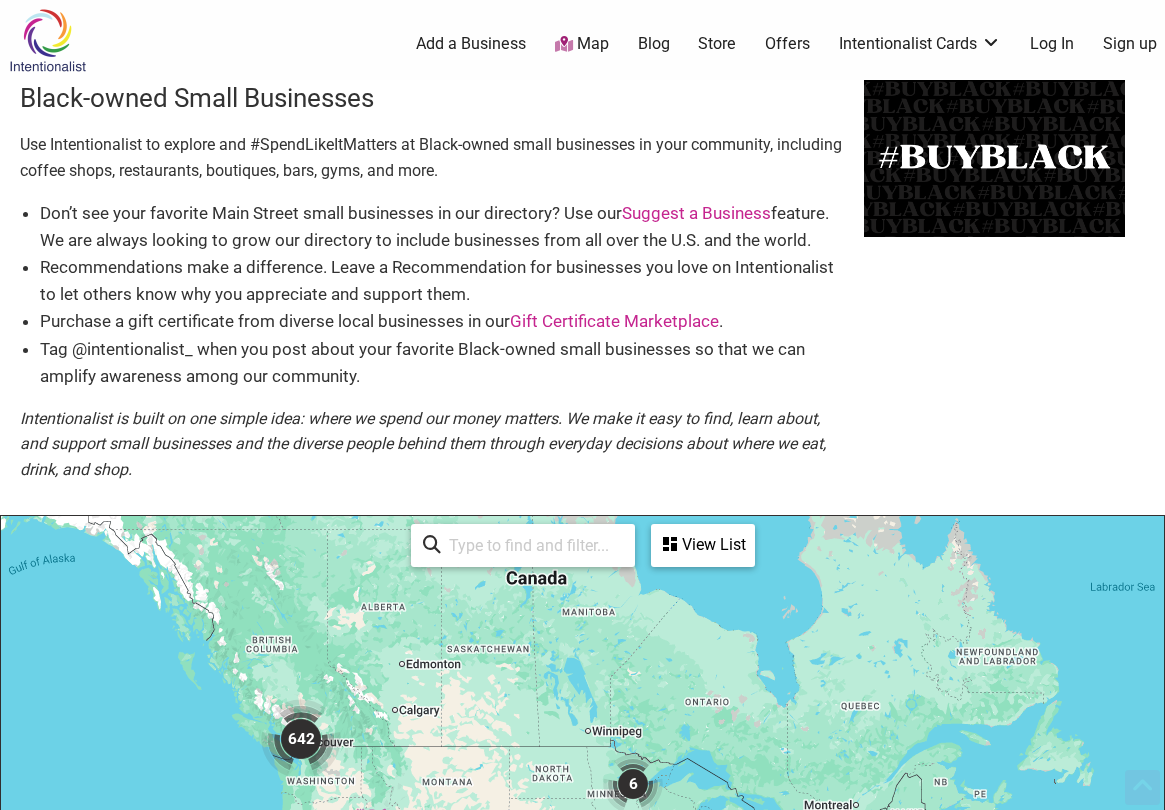 scroll, scrollTop: 600, scrollLeft: 0, axis: vertical 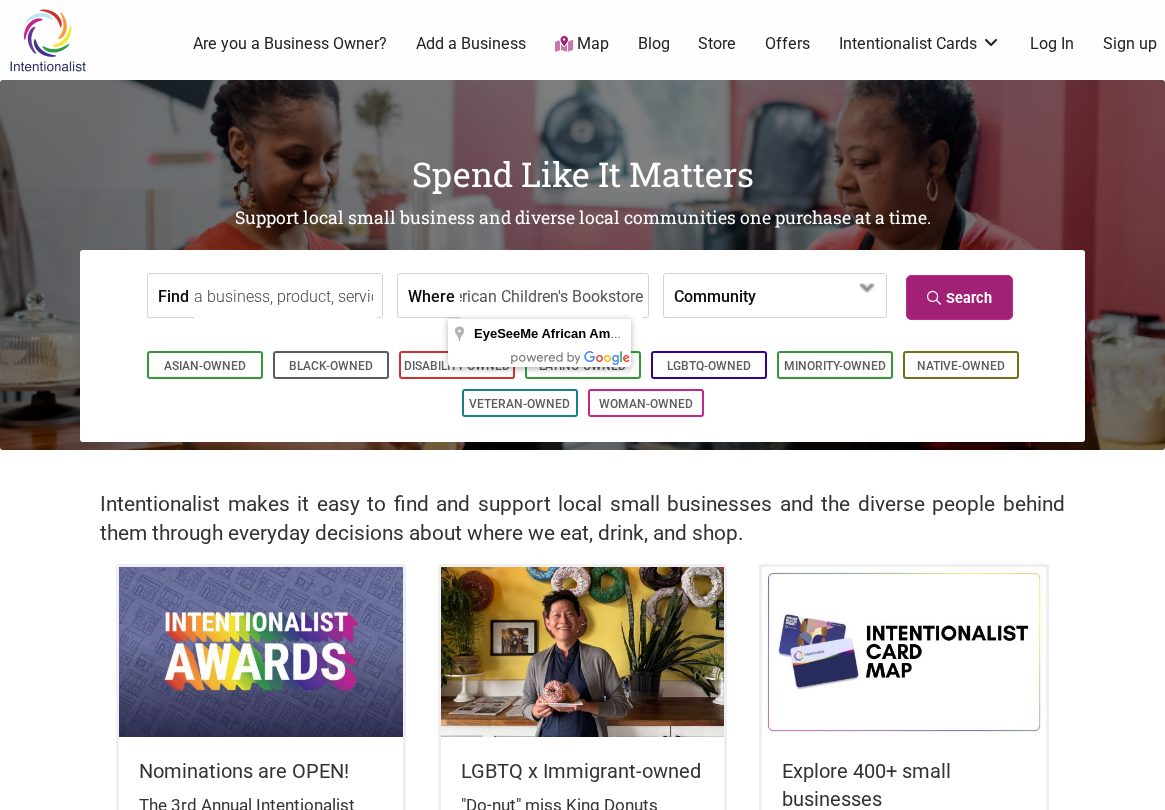 type on "EyeSeeMe African American Children's Bookstore" 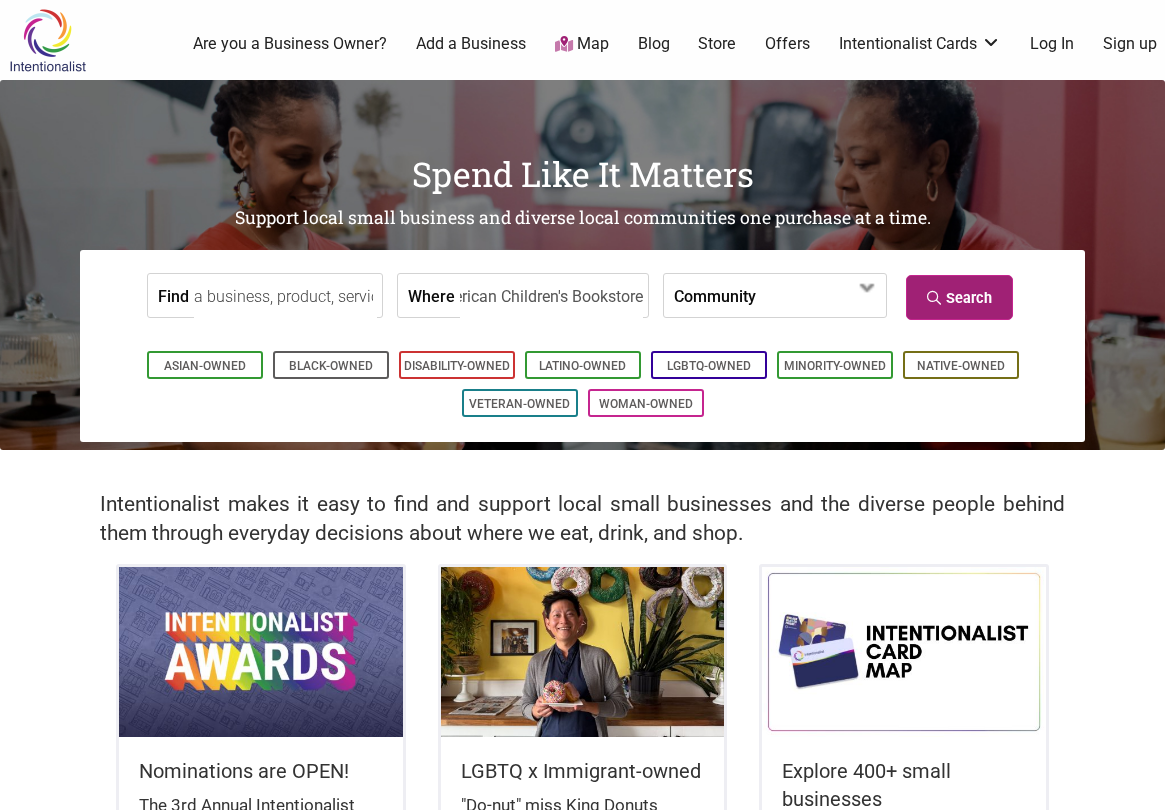 scroll, scrollTop: 0, scrollLeft: 0, axis: both 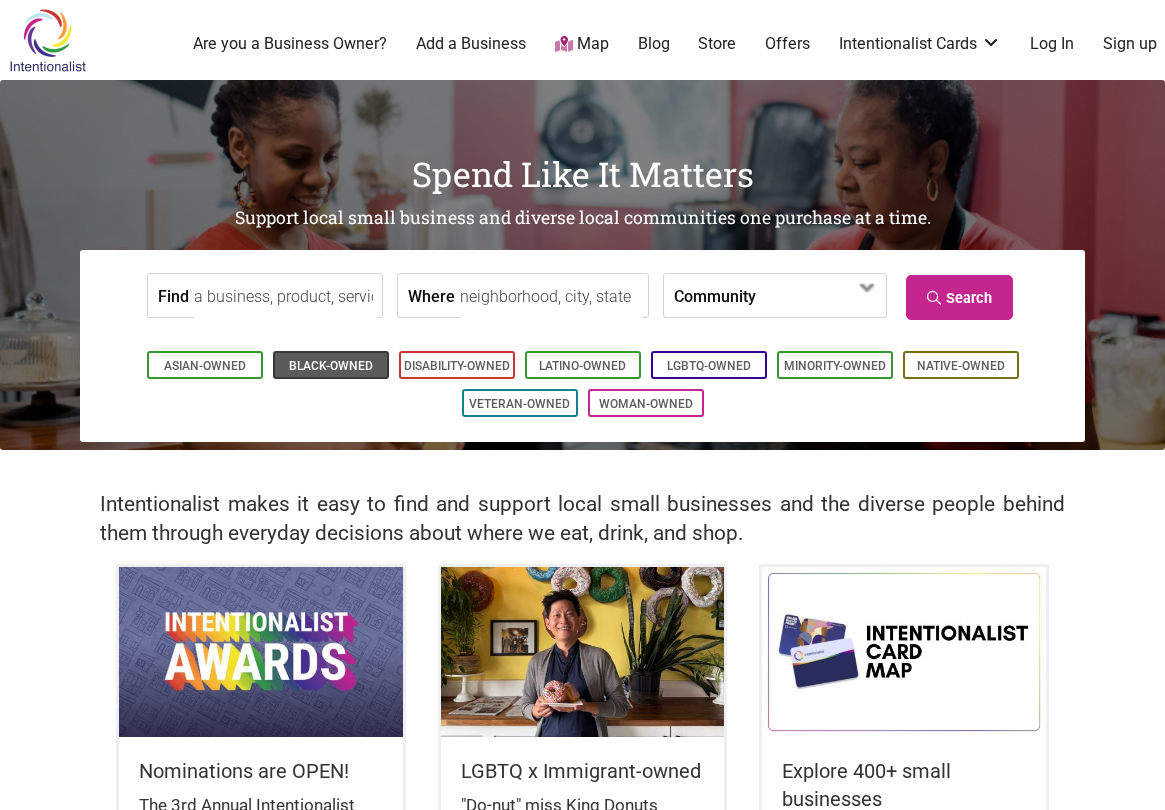 click on "Black-Owned" at bounding box center (331, 366) 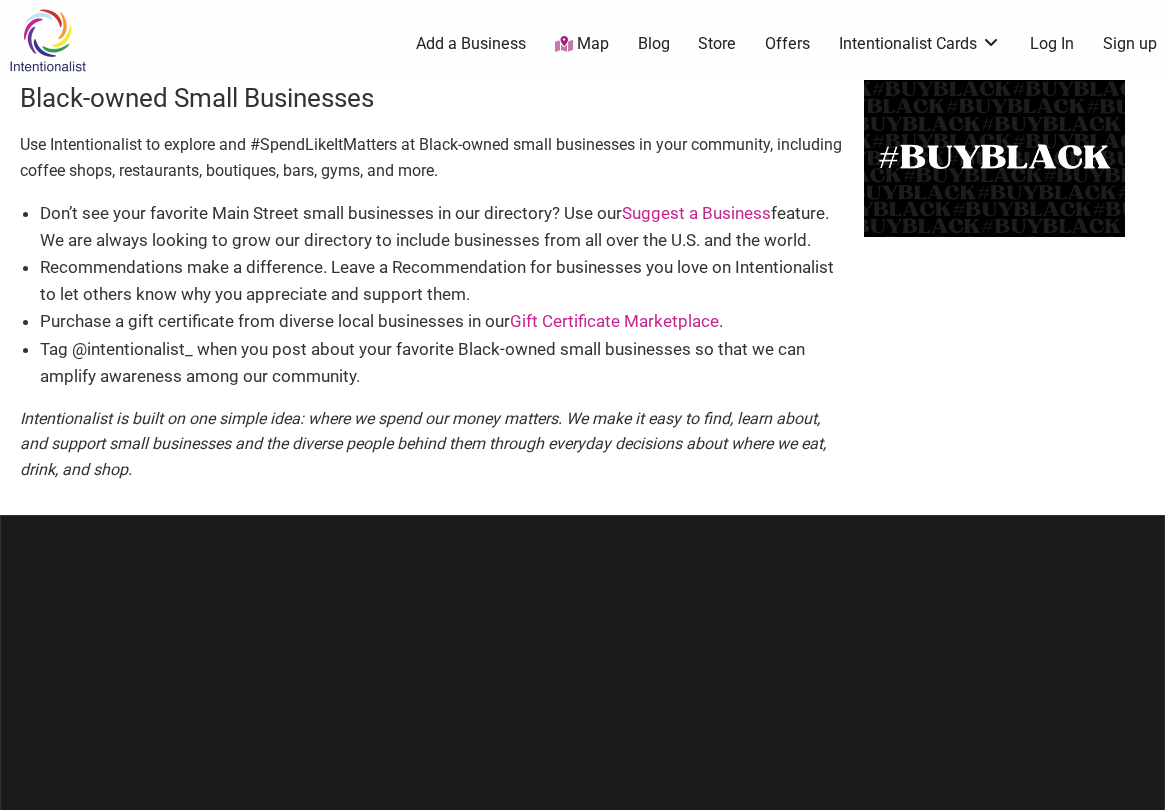 scroll, scrollTop: 0, scrollLeft: 0, axis: both 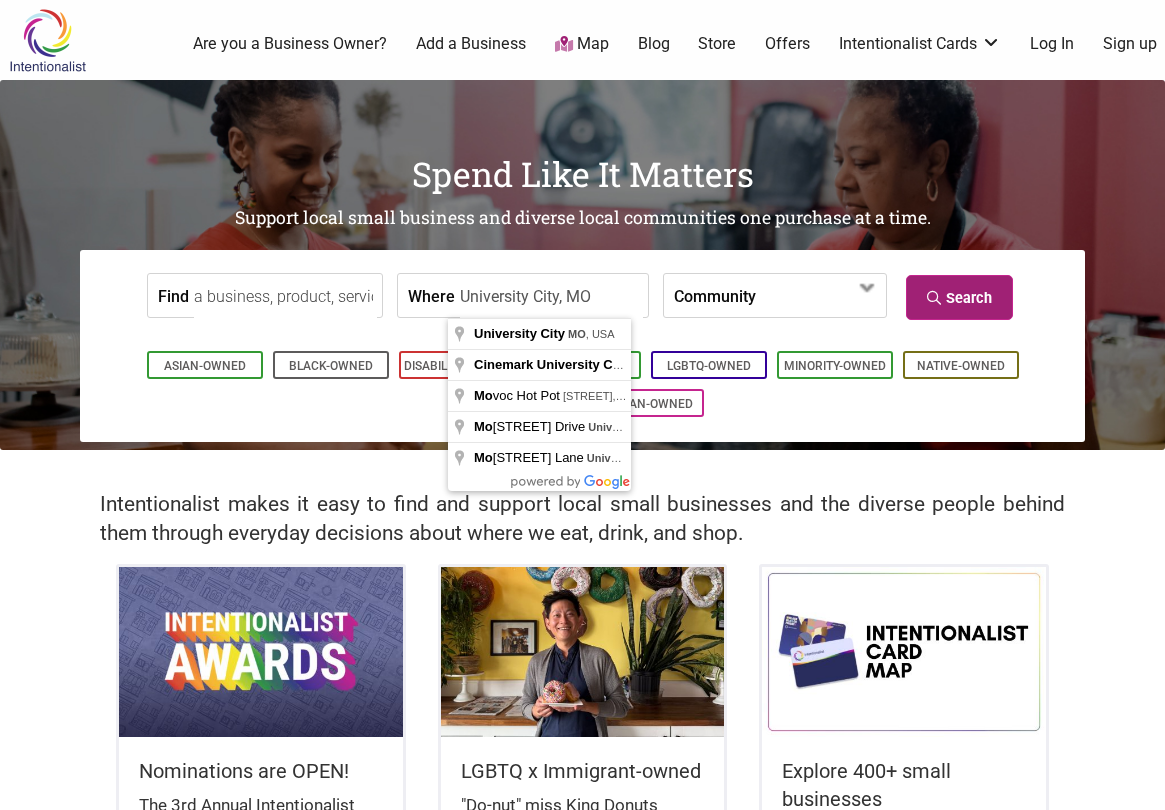 type on "University City, MO" 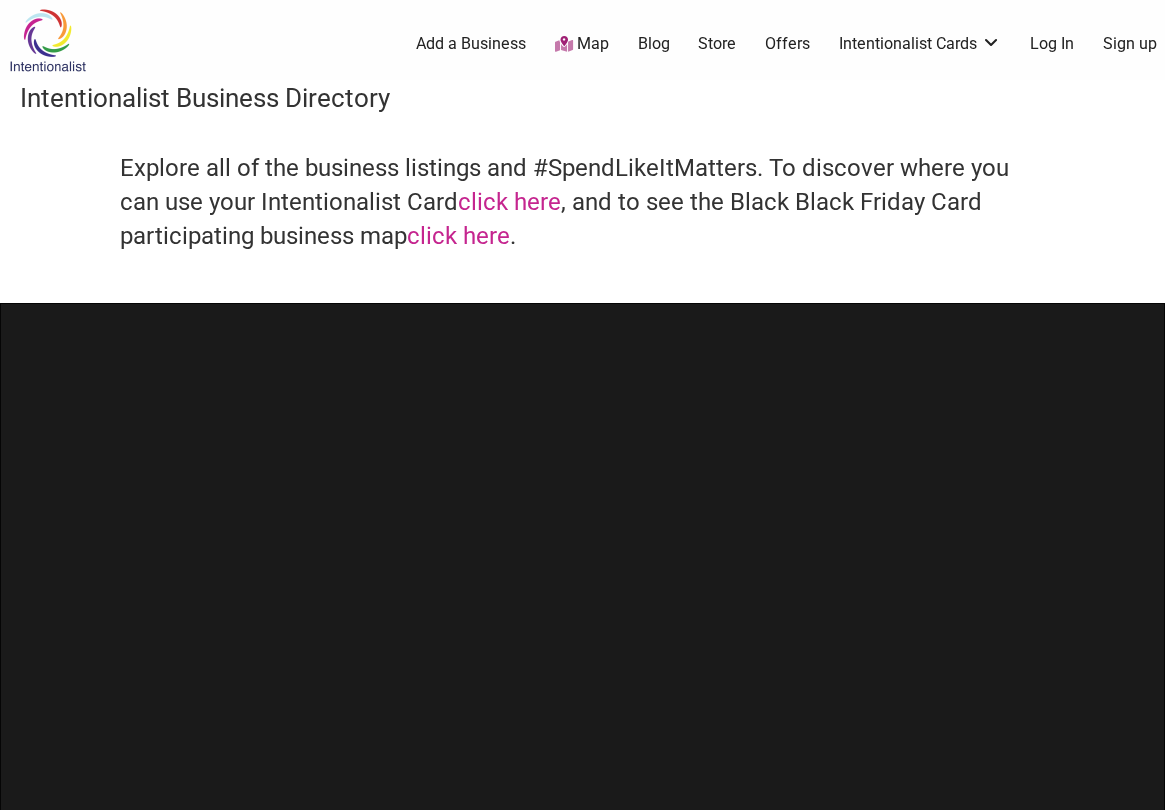 scroll, scrollTop: 0, scrollLeft: 0, axis: both 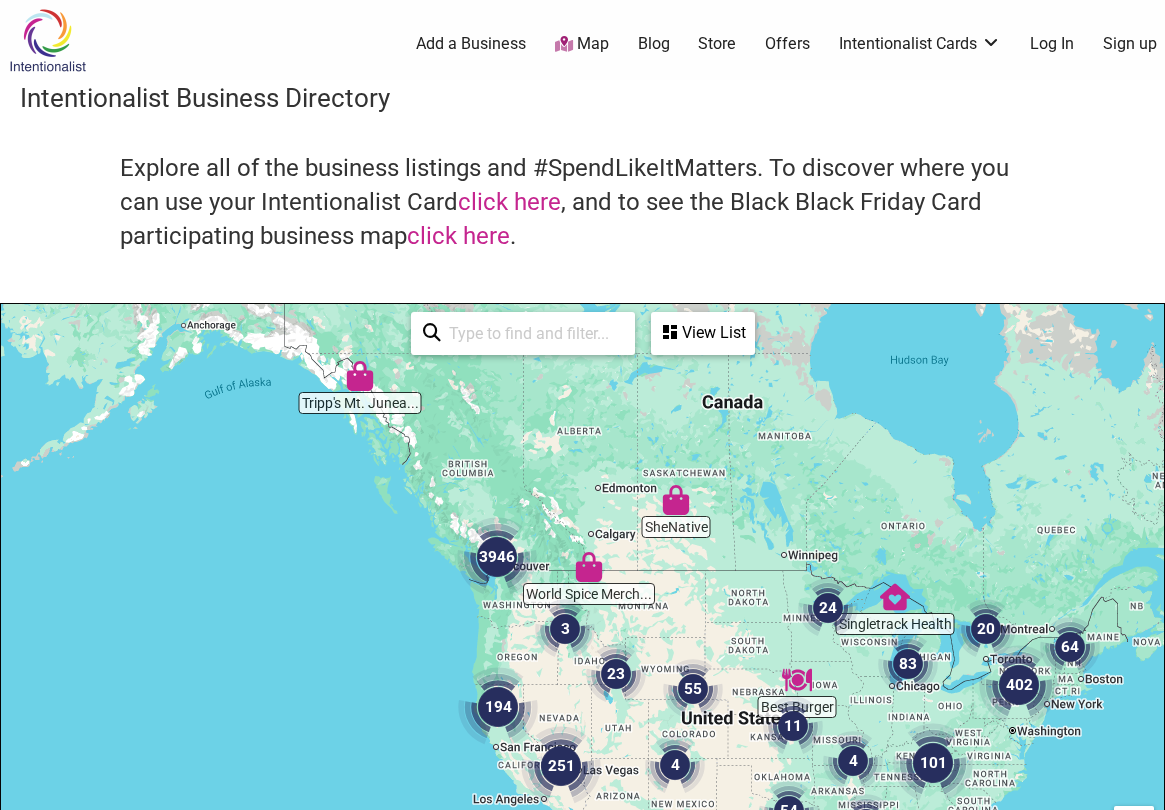 click on "LGBTQ-Owned" at bounding box center [583, 1211] 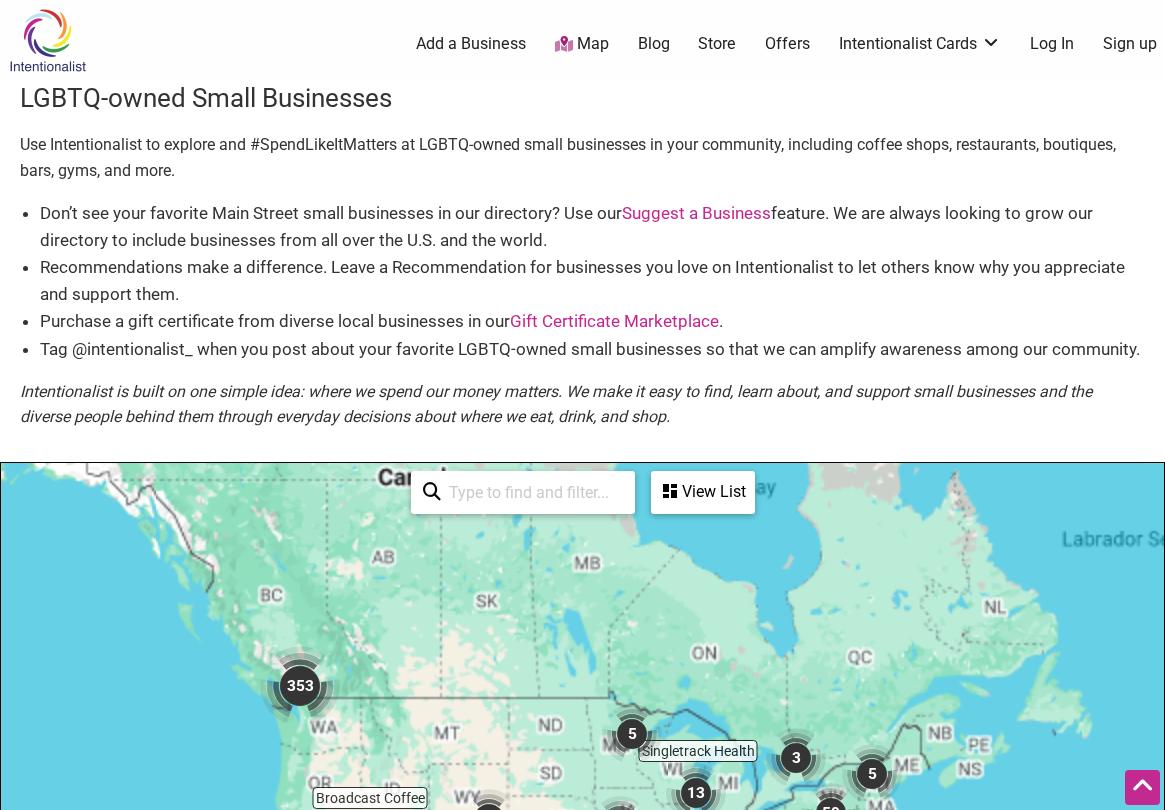 scroll, scrollTop: 600, scrollLeft: 0, axis: vertical 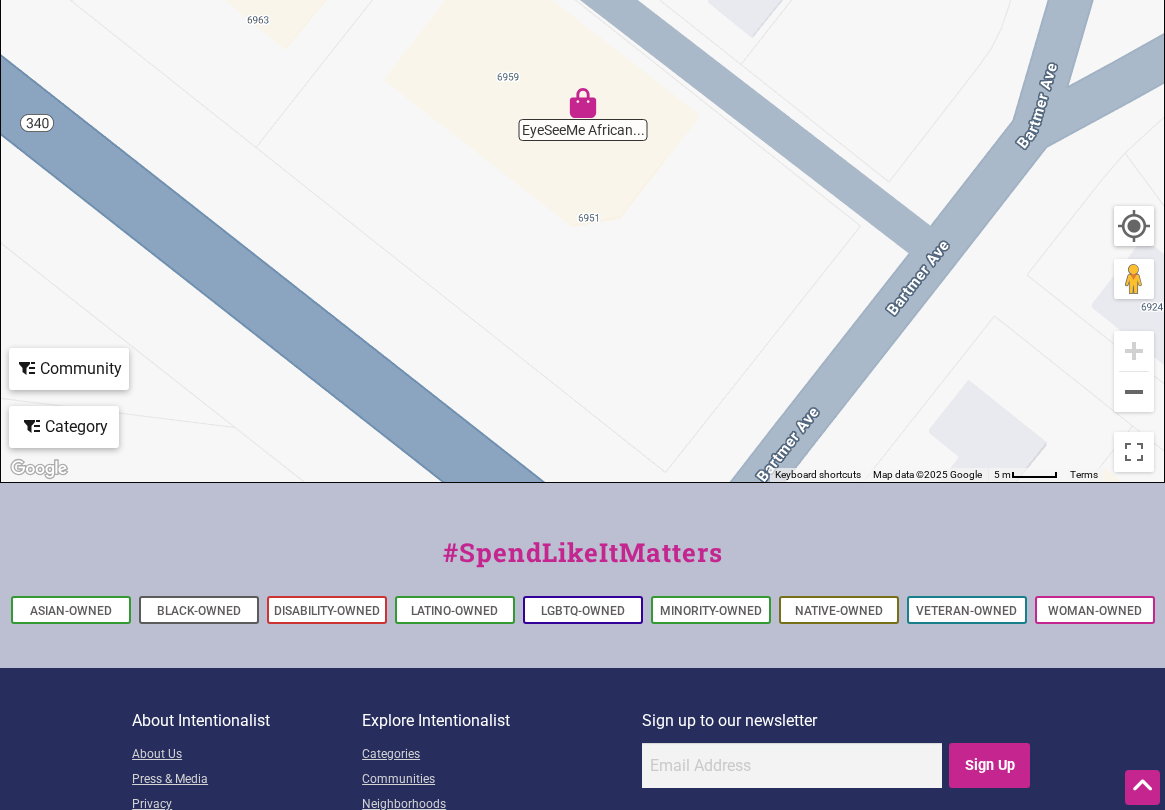 click at bounding box center (583, 103) 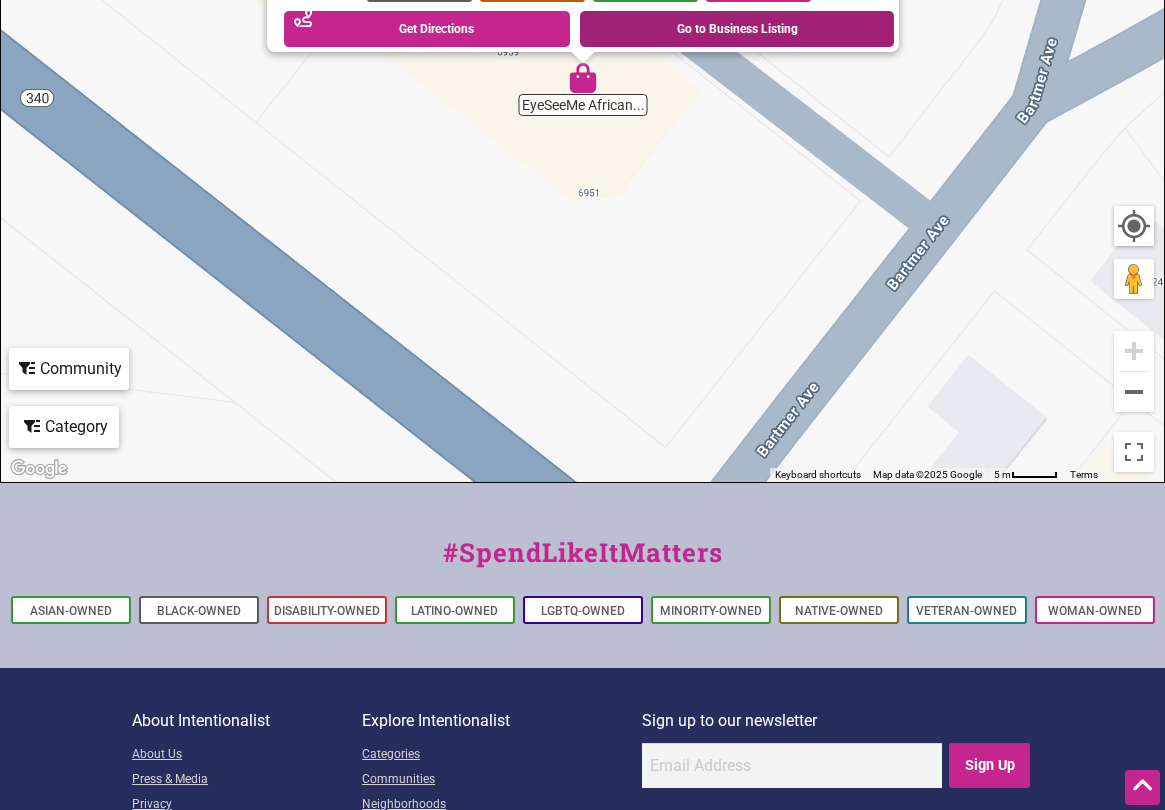 click on "Go to Business Listing" at bounding box center (737, 29) 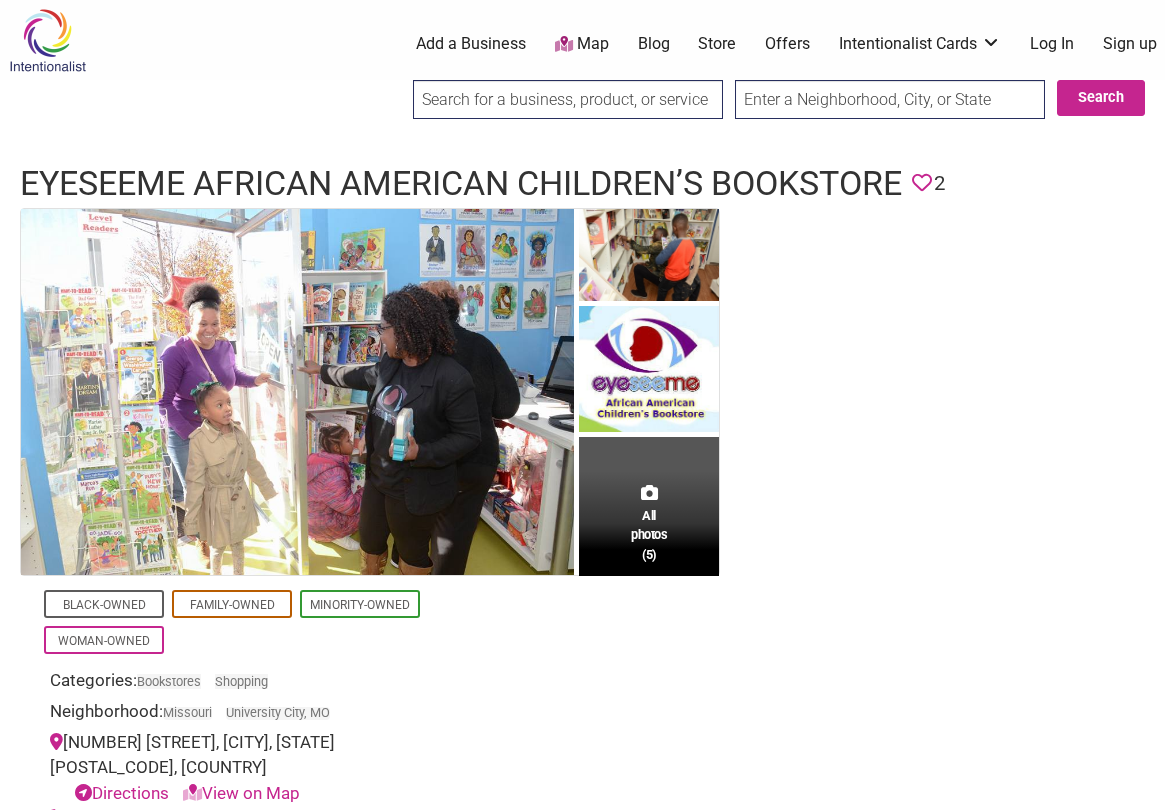 scroll, scrollTop: 0, scrollLeft: 0, axis: both 